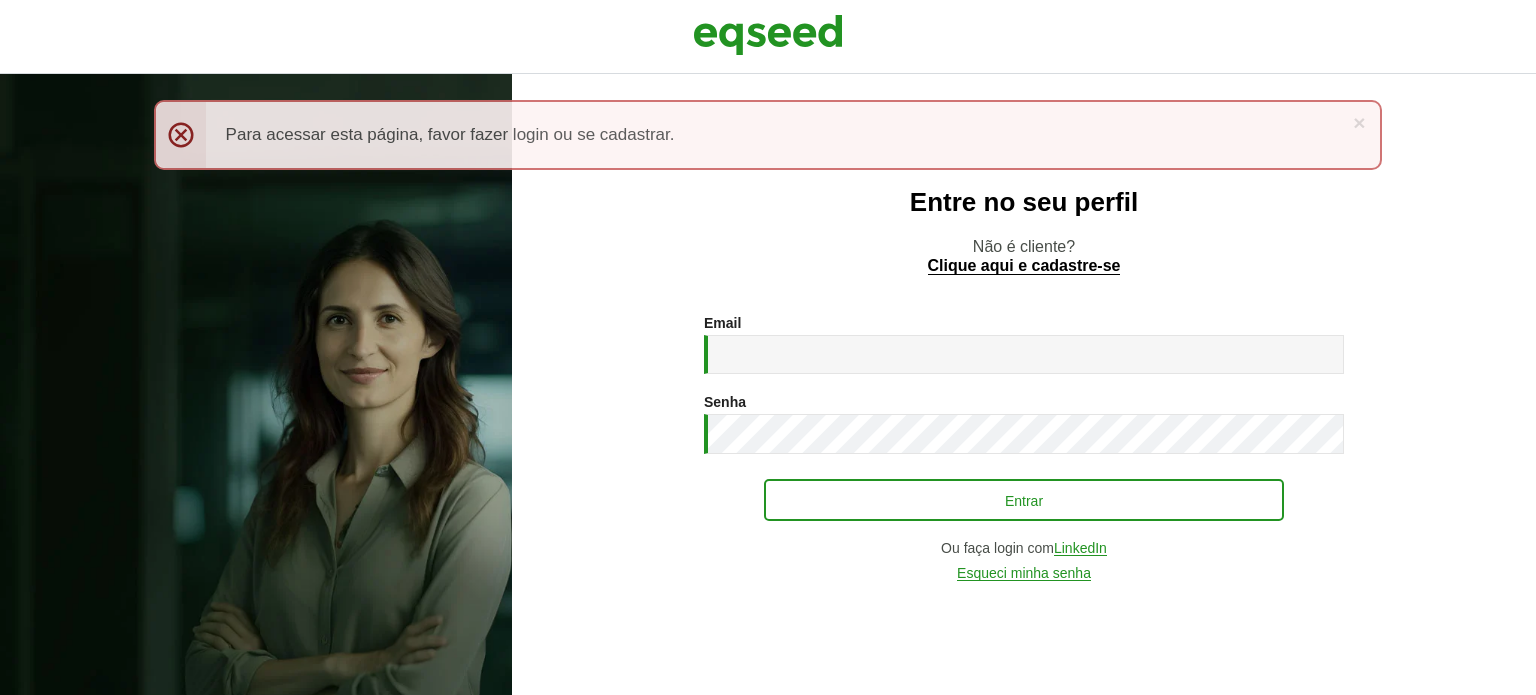scroll, scrollTop: 0, scrollLeft: 0, axis: both 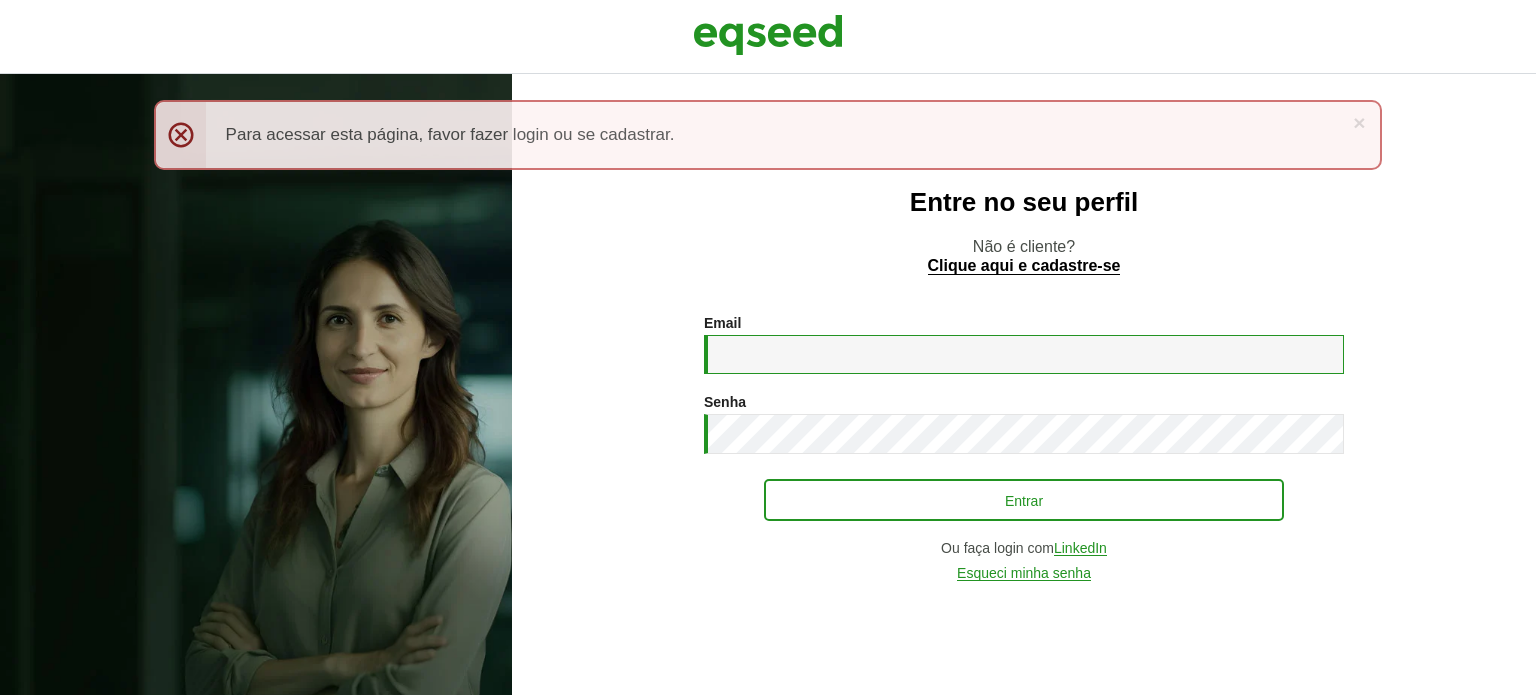 type on "**********" 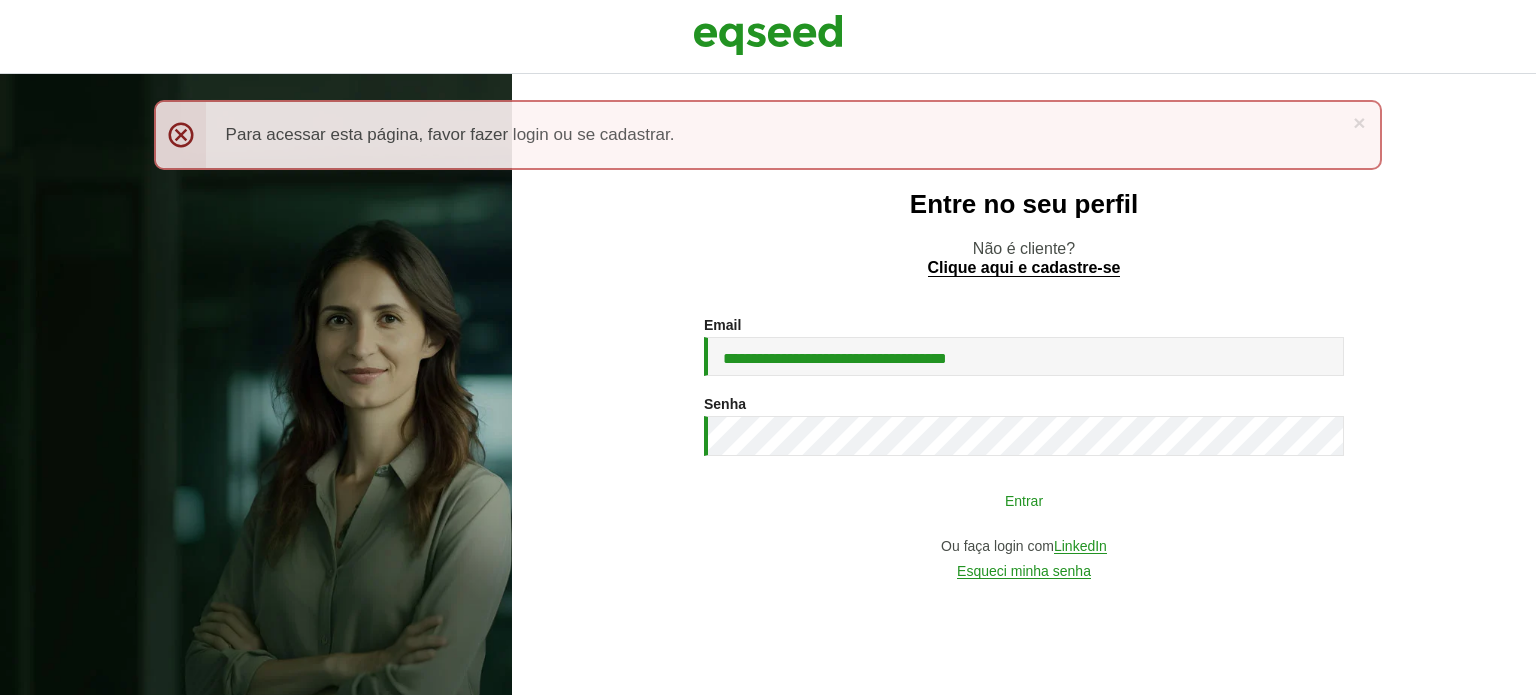 click on "Entrar" at bounding box center (1024, 500) 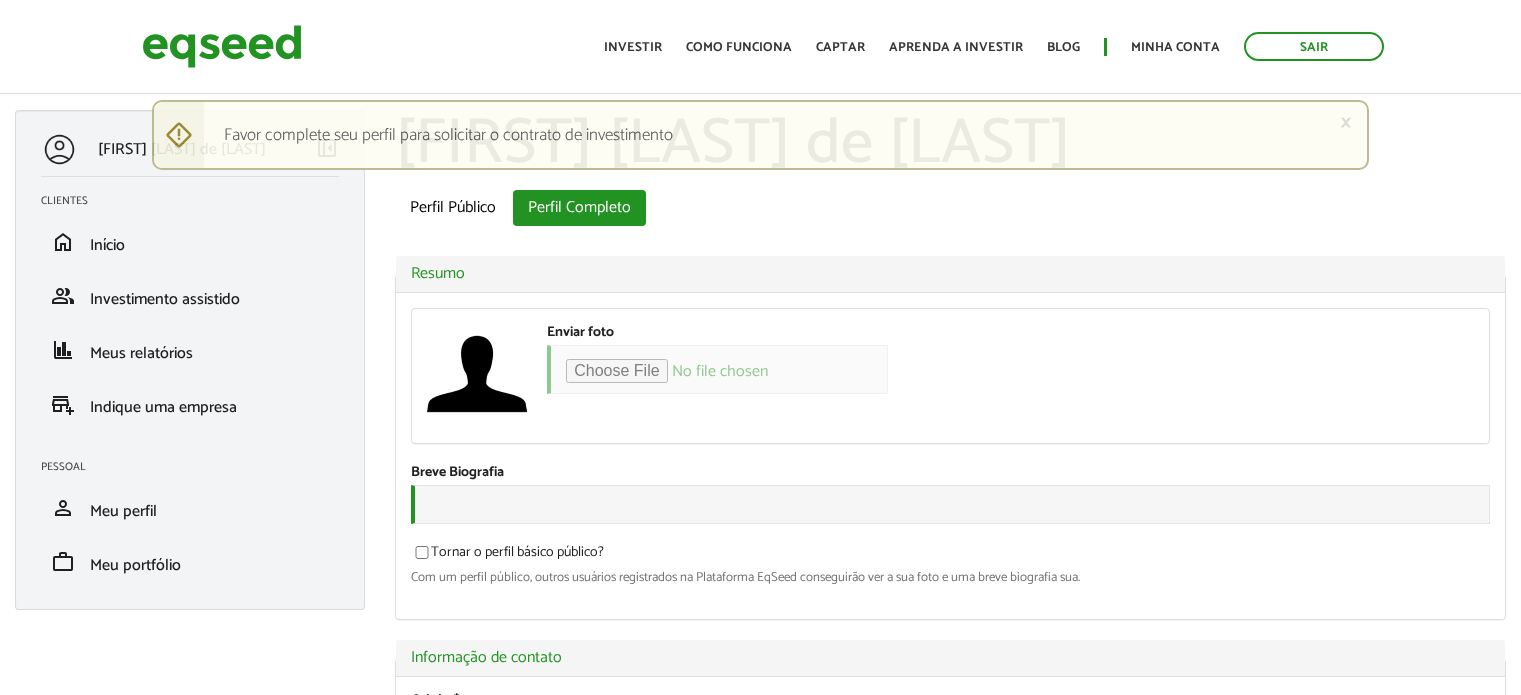 scroll, scrollTop: 0, scrollLeft: 0, axis: both 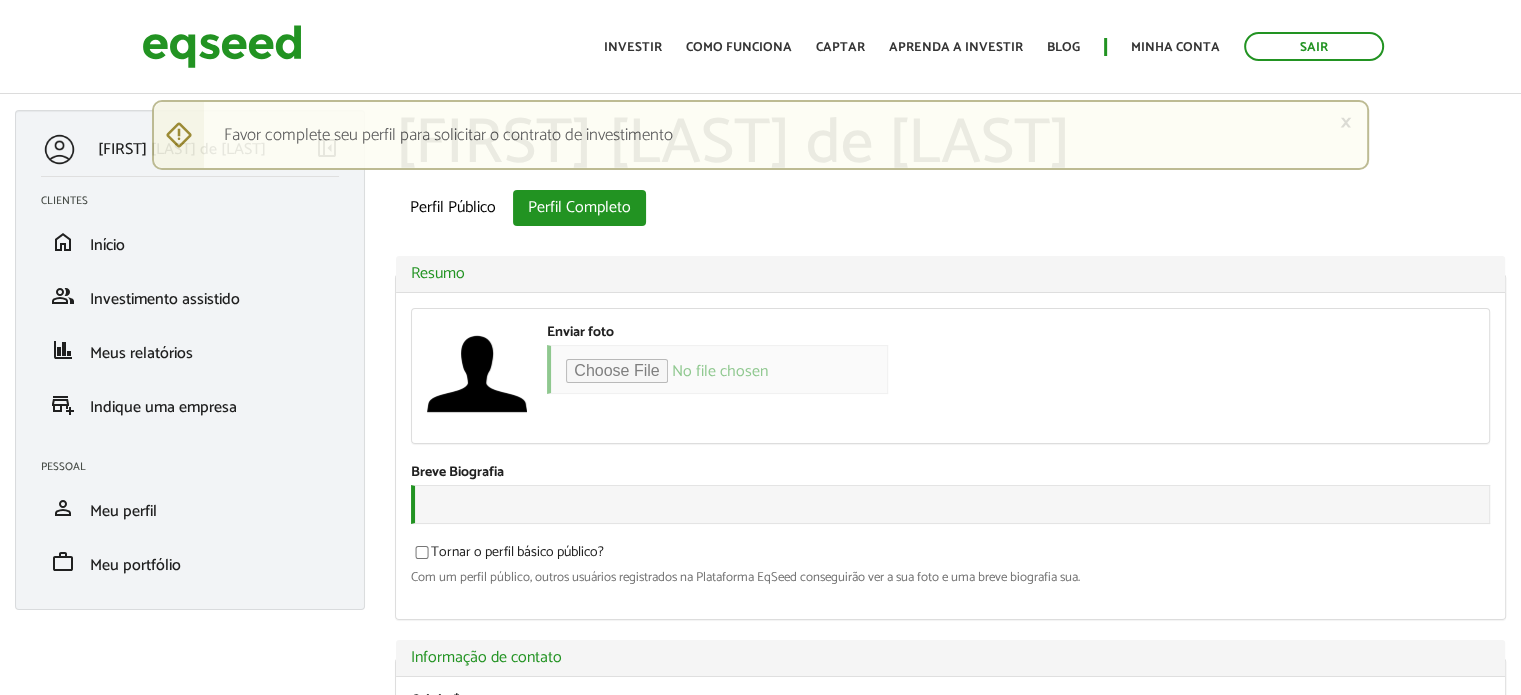 click on "Clientes" at bounding box center (197, 201) 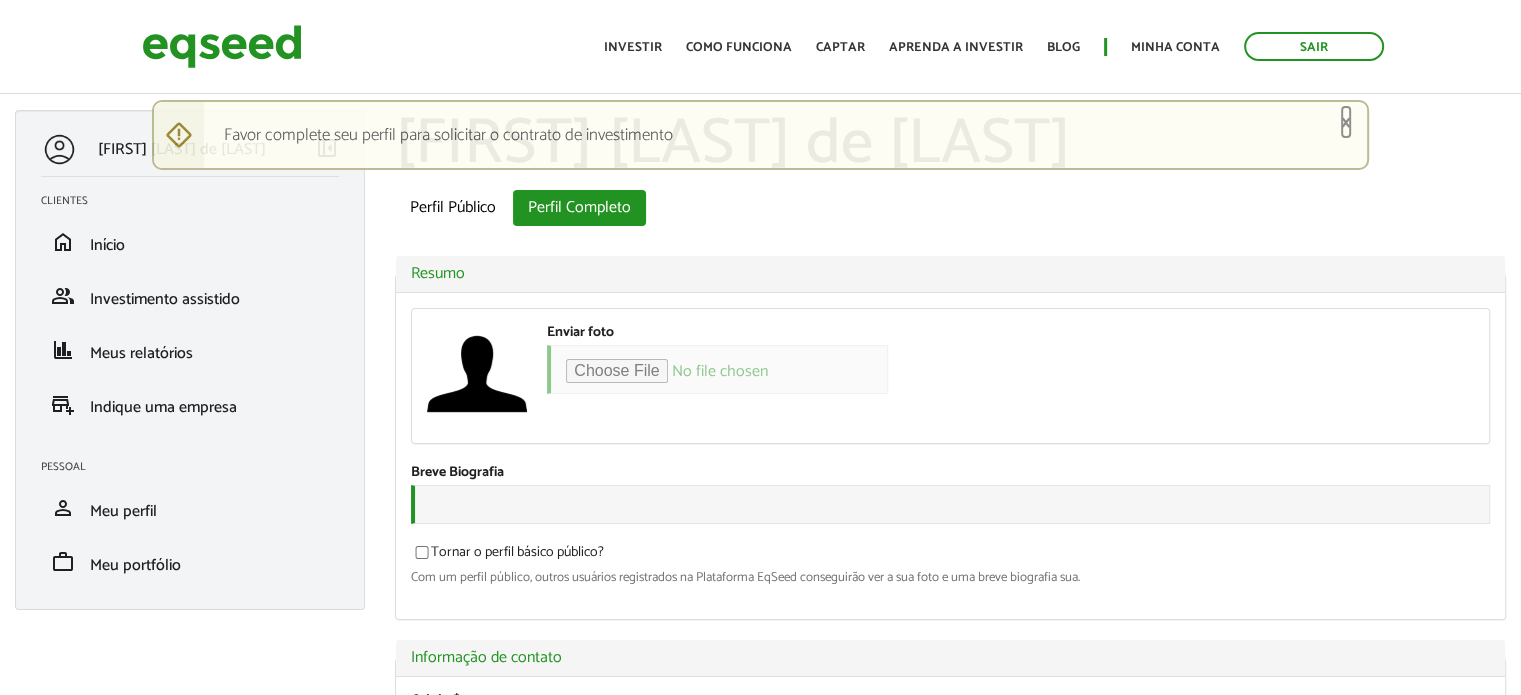 click on "×" at bounding box center (1346, 122) 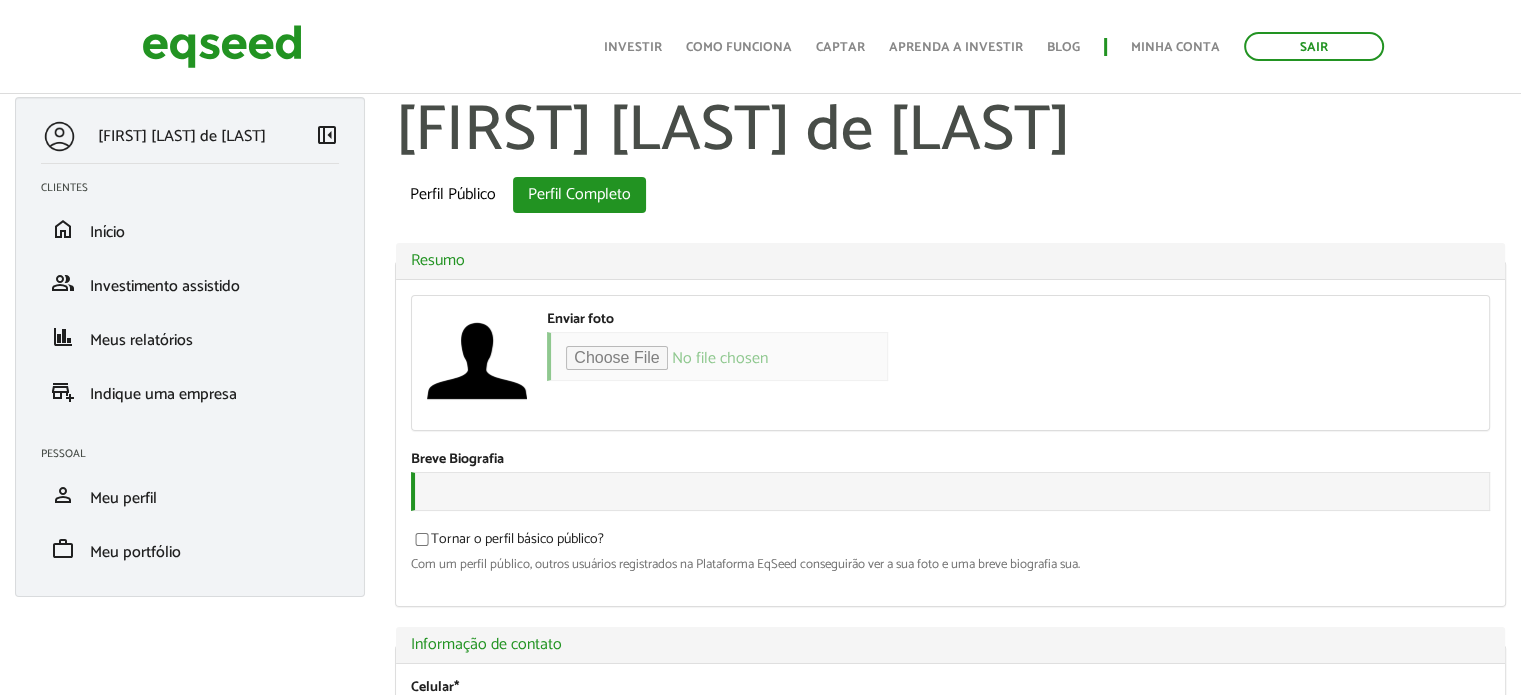 scroll, scrollTop: 0, scrollLeft: 0, axis: both 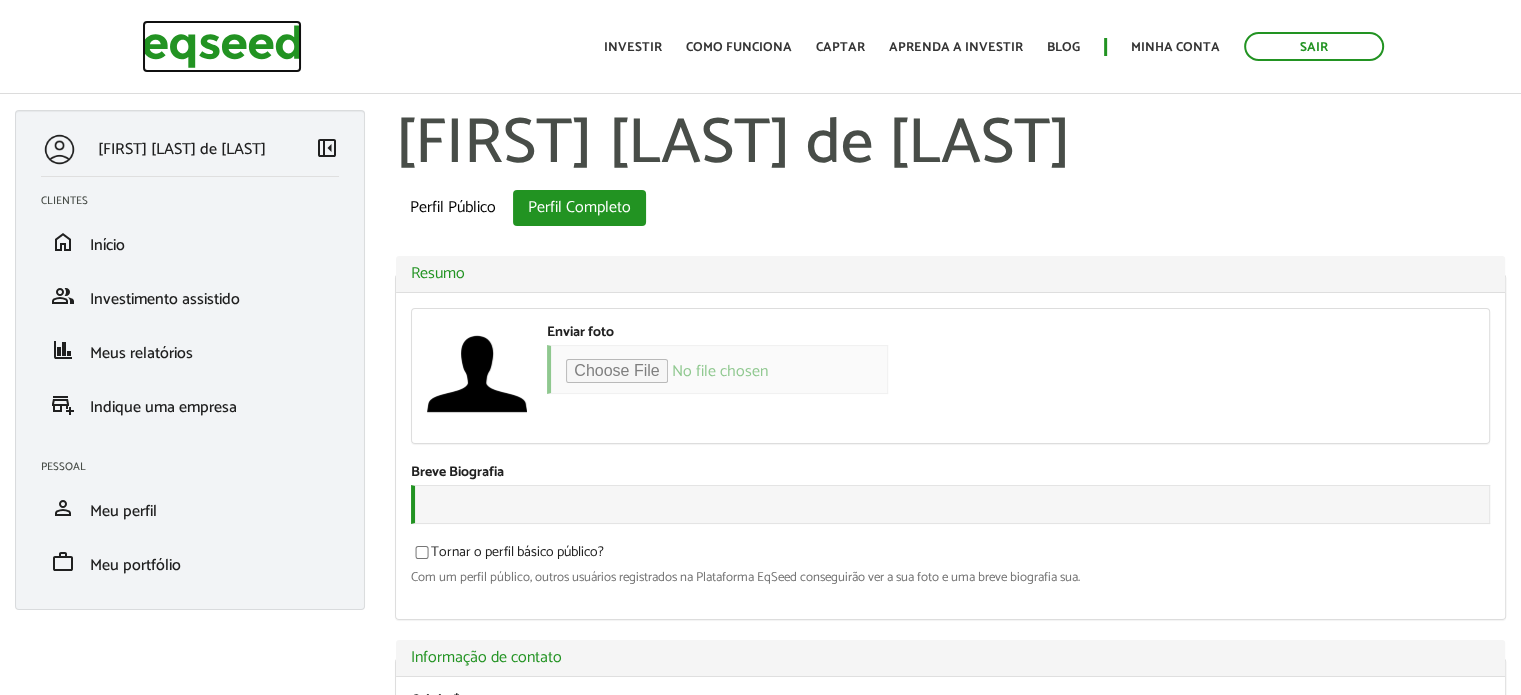 click at bounding box center (222, 46) 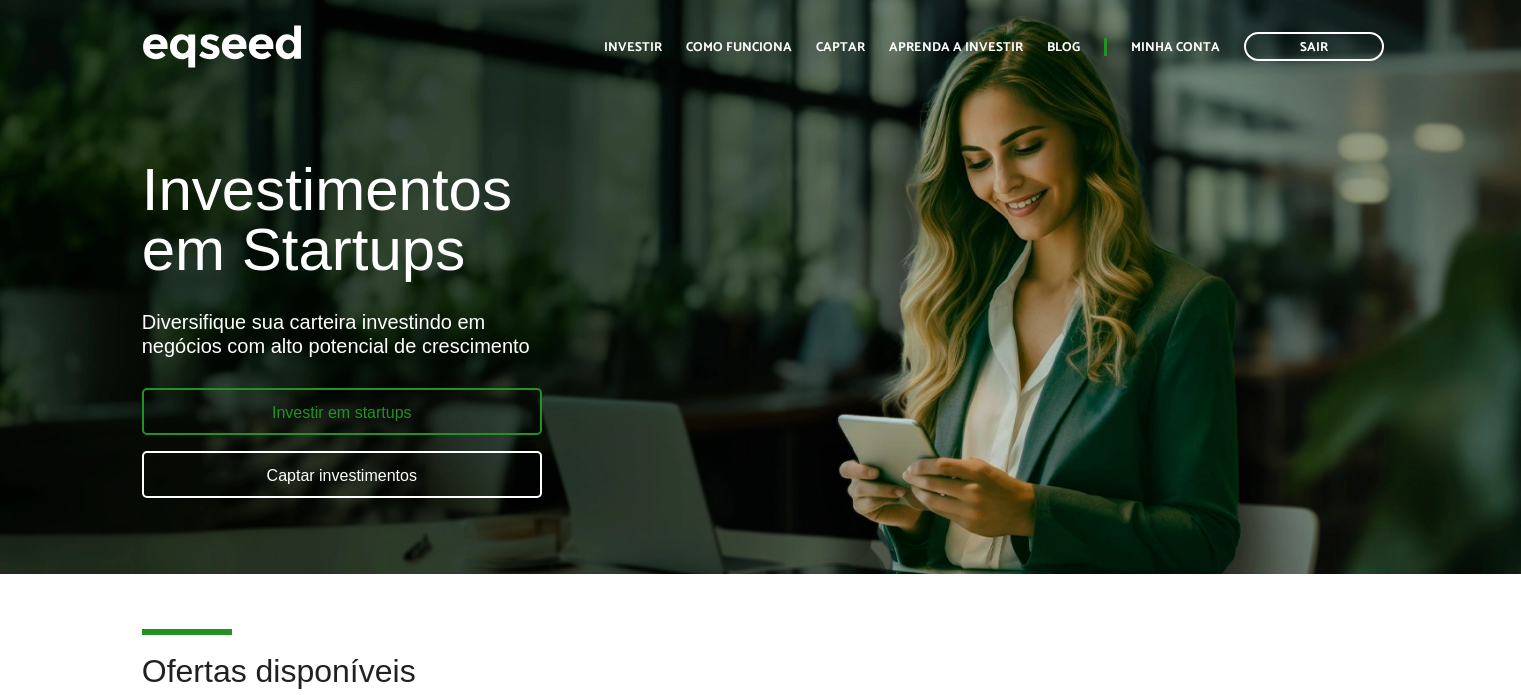 scroll, scrollTop: 0, scrollLeft: 0, axis: both 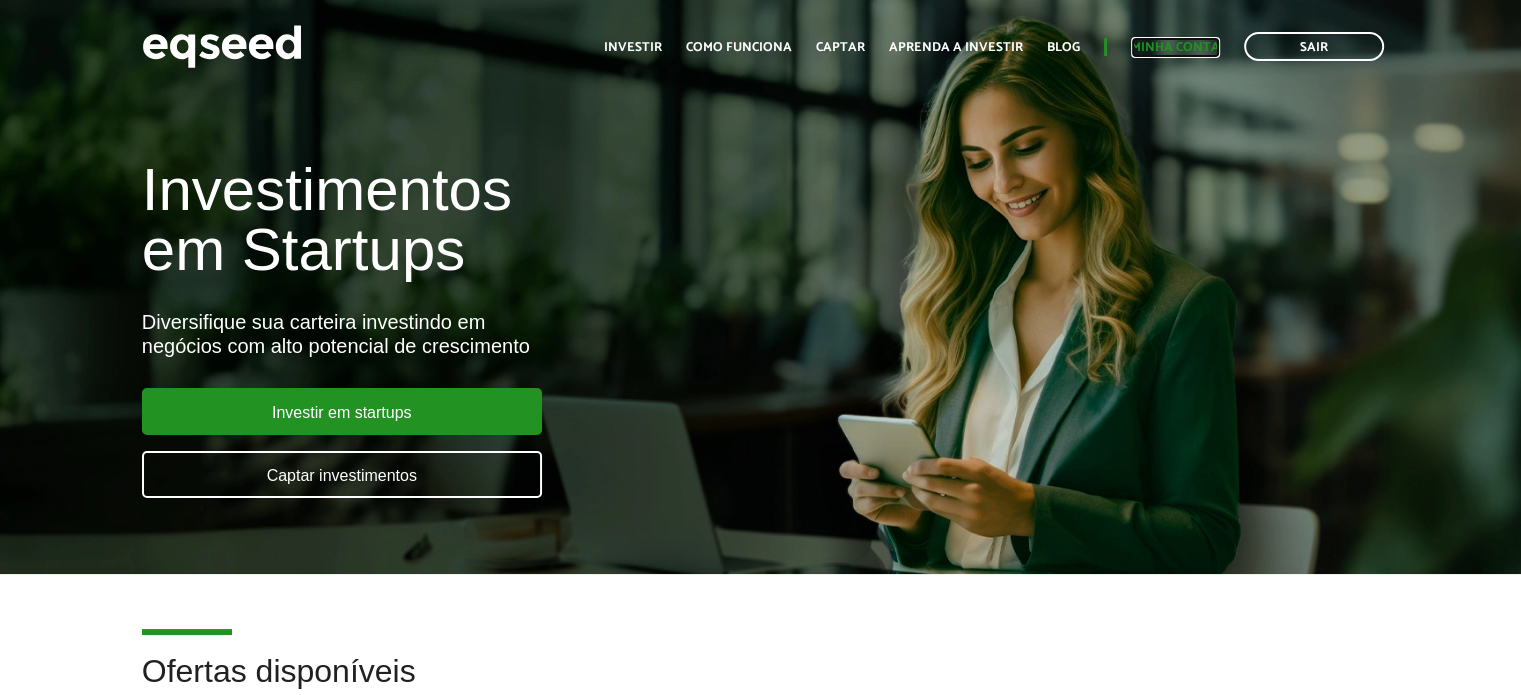 click on "Minha conta" at bounding box center [1175, 47] 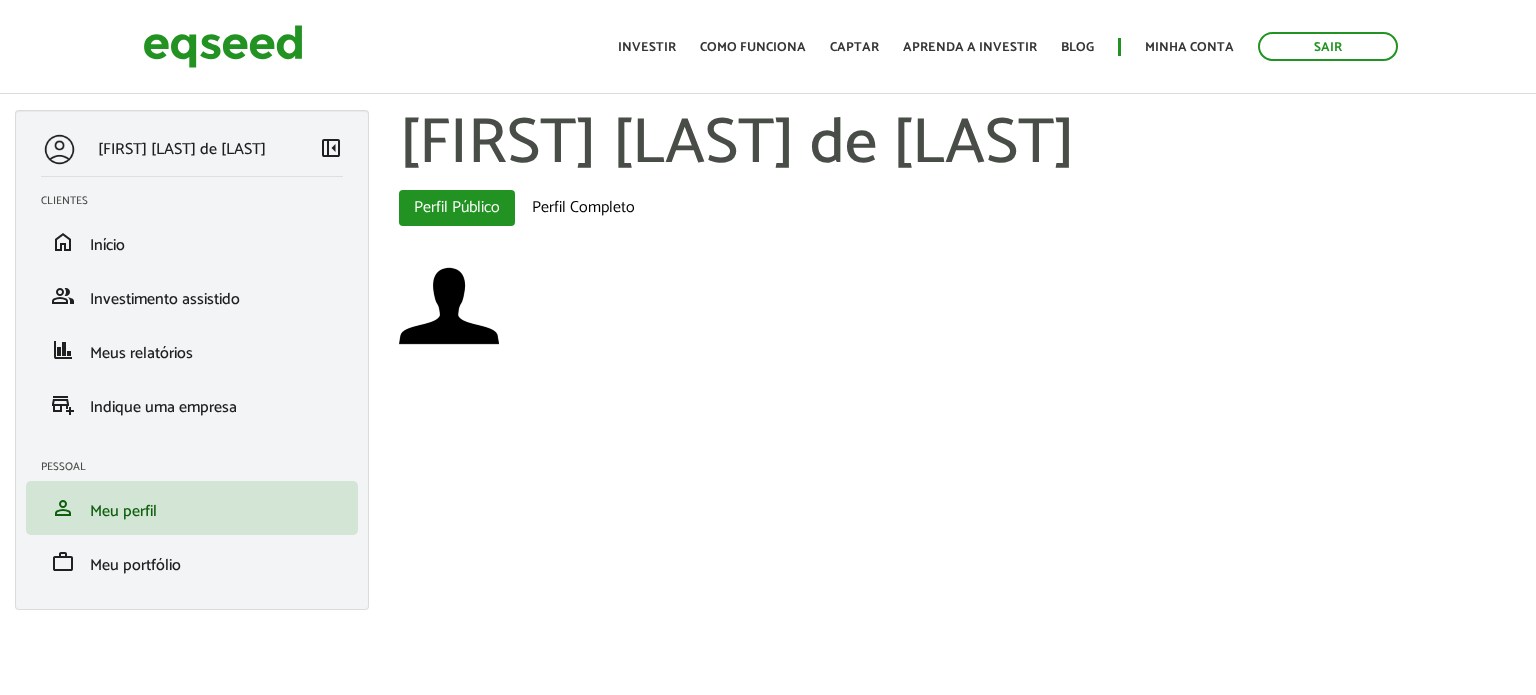 scroll, scrollTop: 0, scrollLeft: 0, axis: both 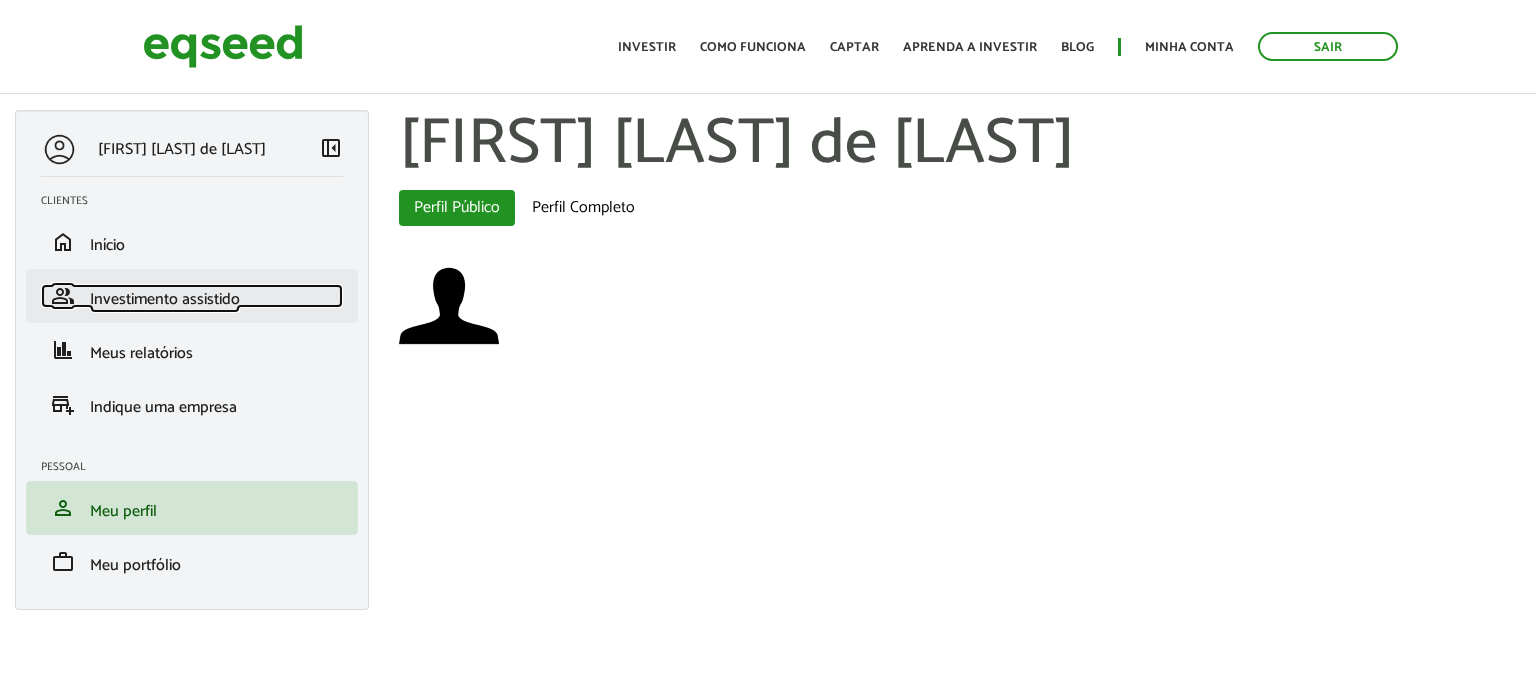 click on "Investimento assistido" at bounding box center [165, 299] 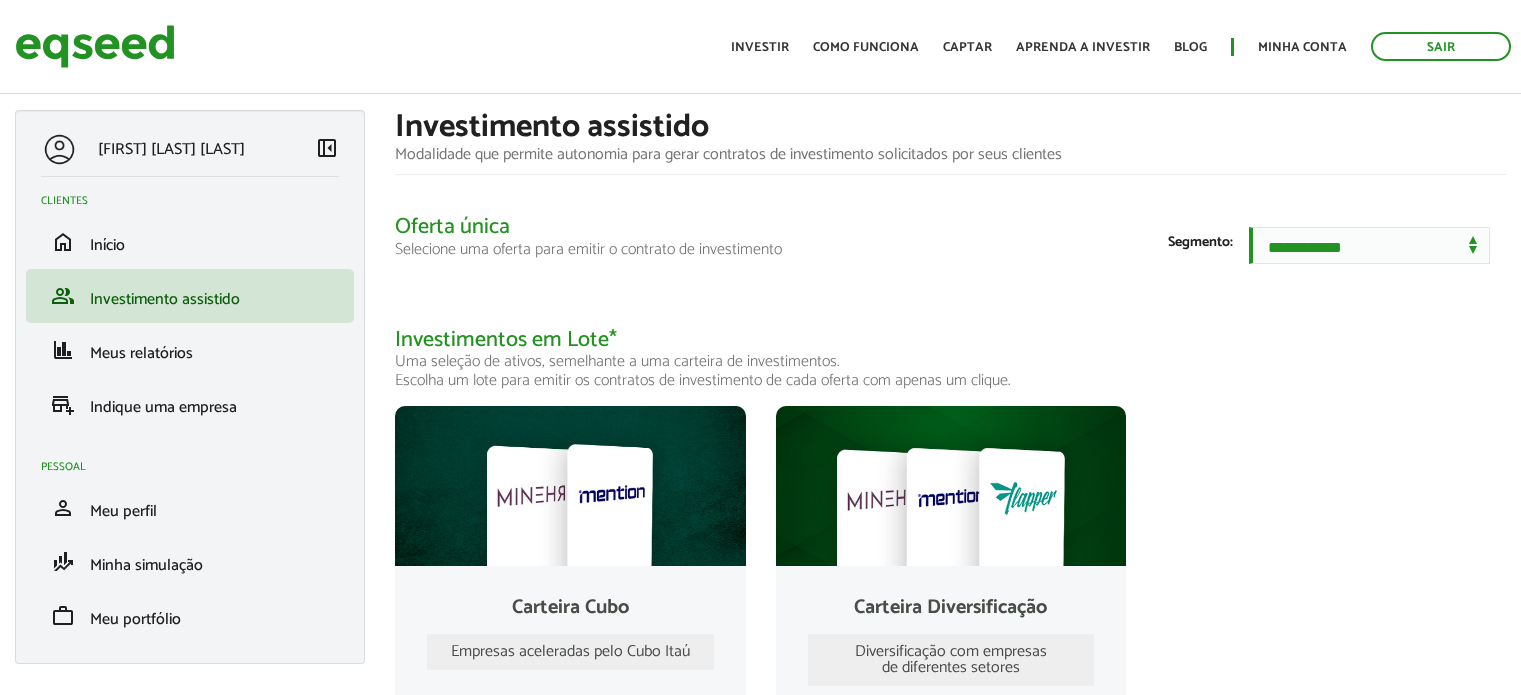 scroll, scrollTop: 0, scrollLeft: 0, axis: both 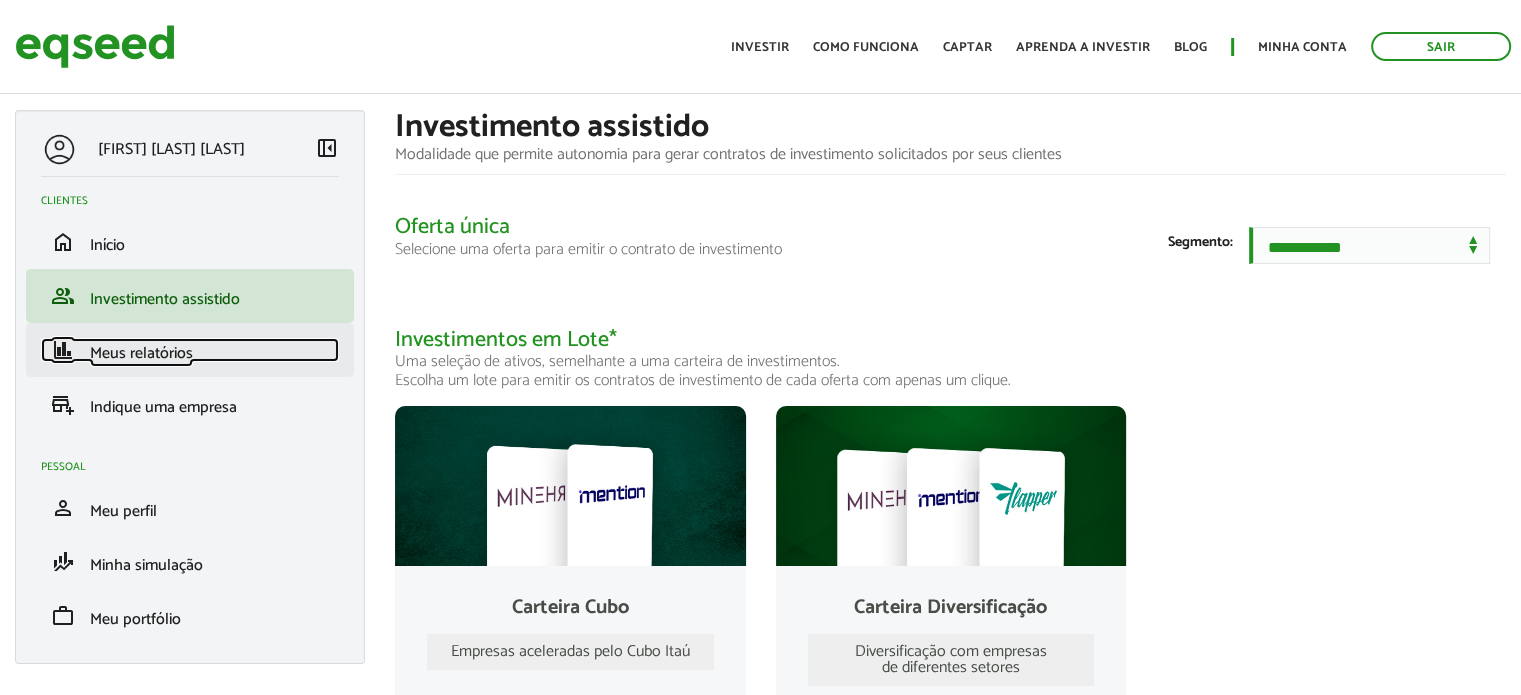 click on "Meus relatórios" at bounding box center [141, 353] 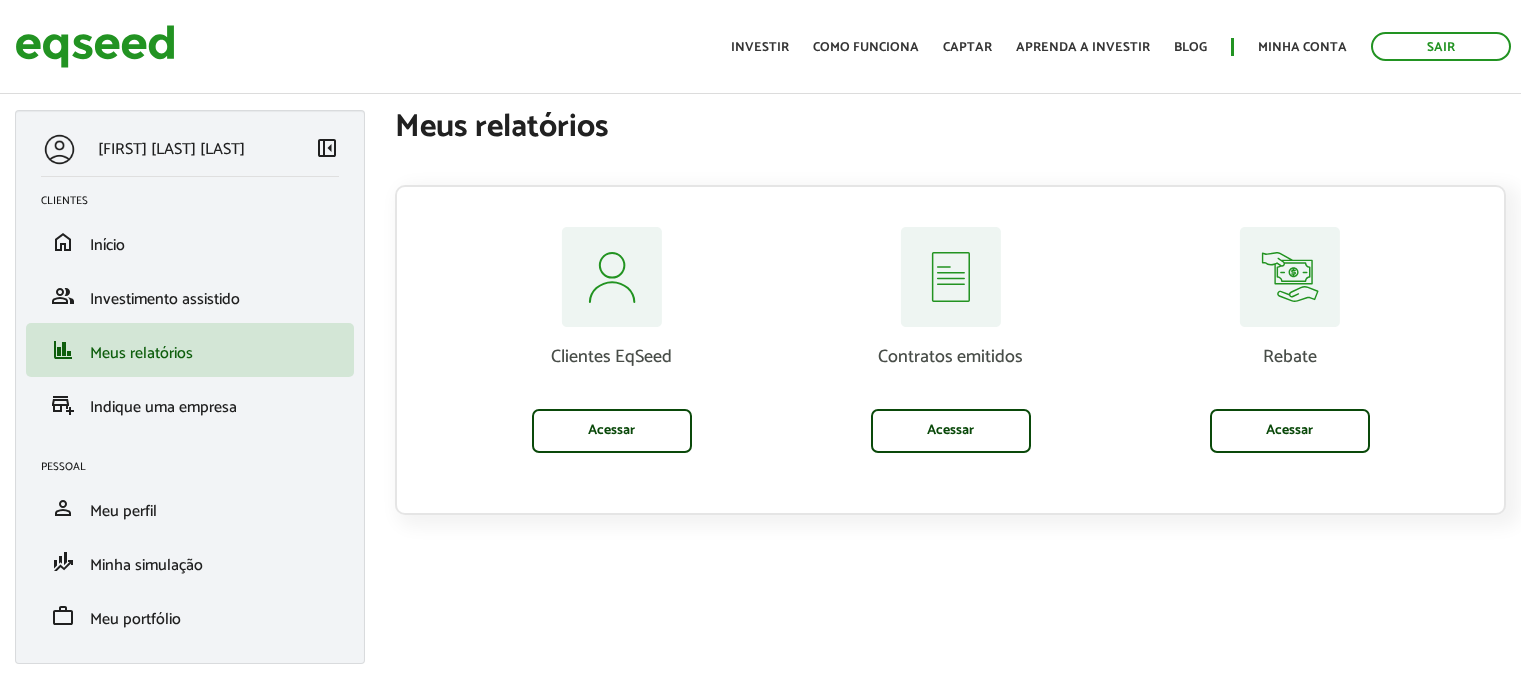 scroll, scrollTop: 0, scrollLeft: 0, axis: both 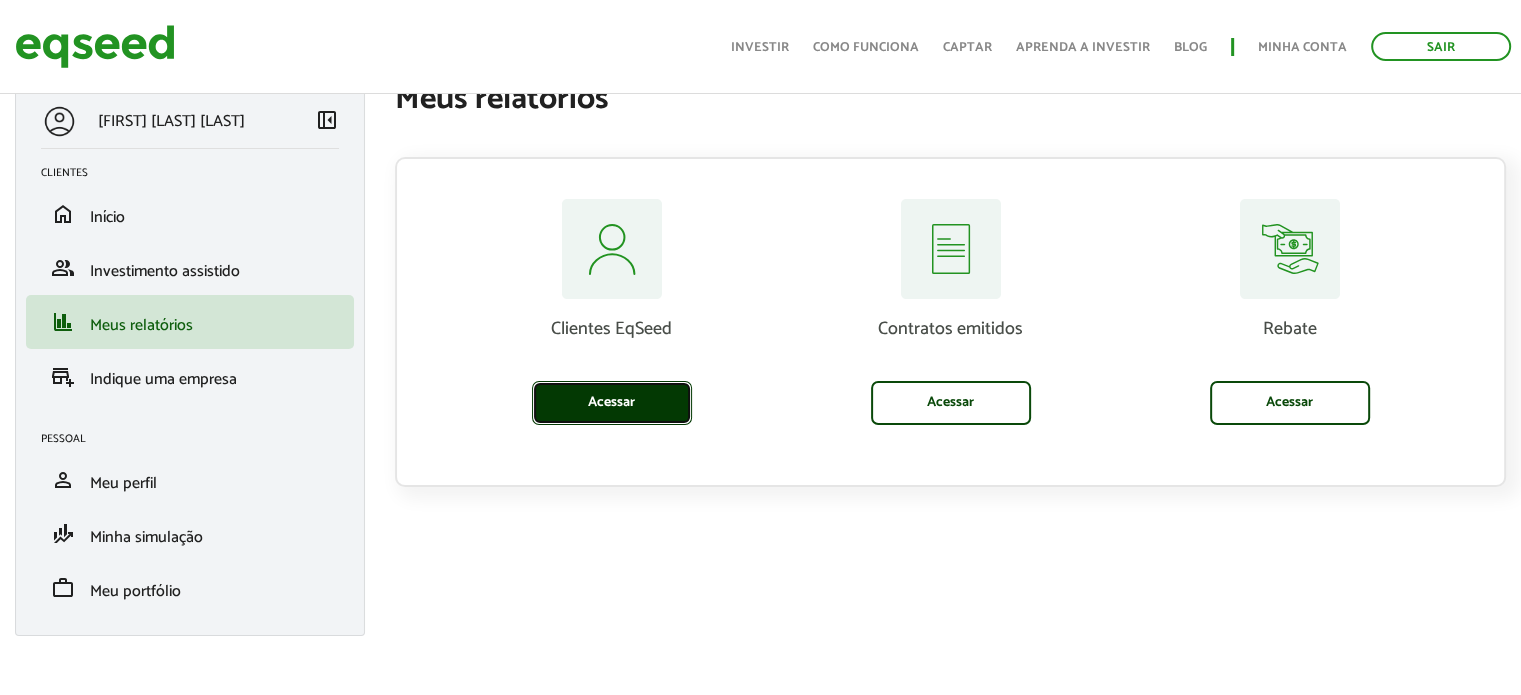 click on "Acessar" at bounding box center [612, 403] 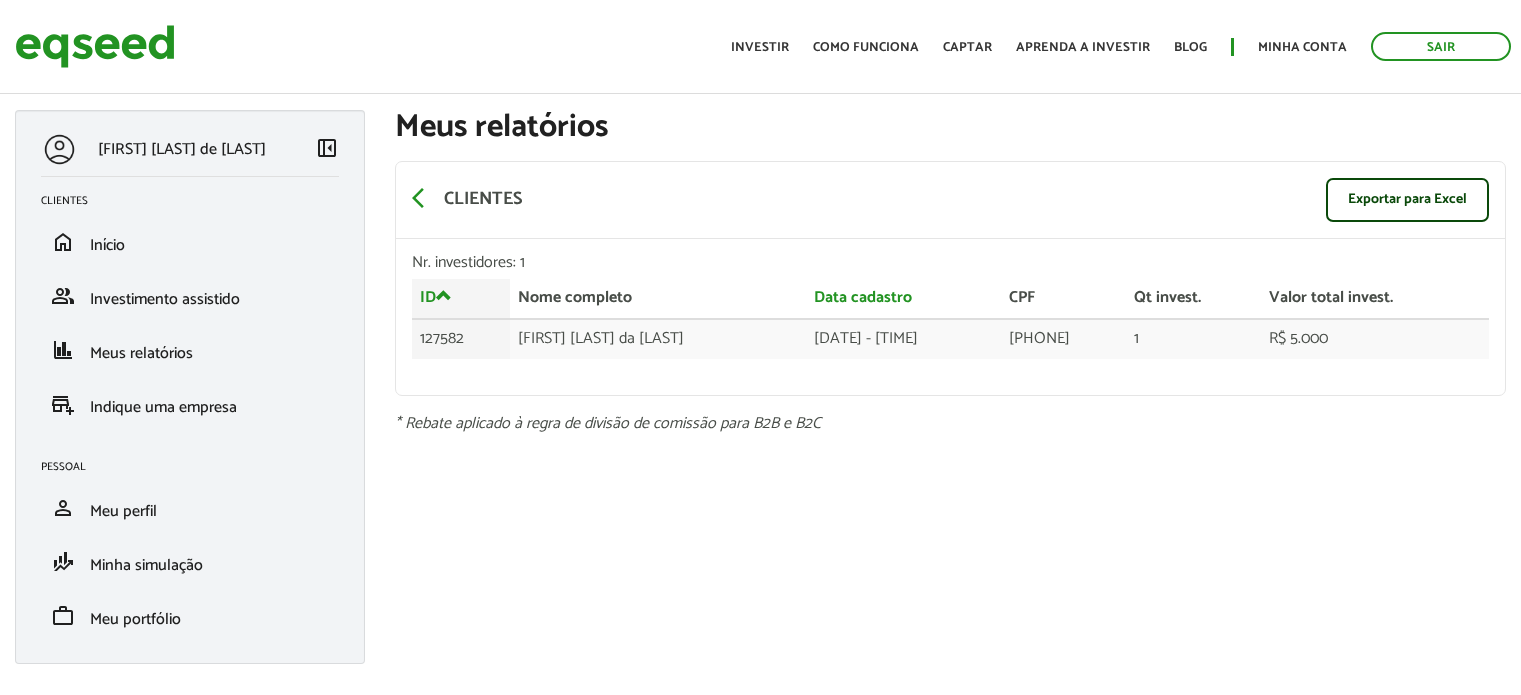 scroll, scrollTop: 0, scrollLeft: 0, axis: both 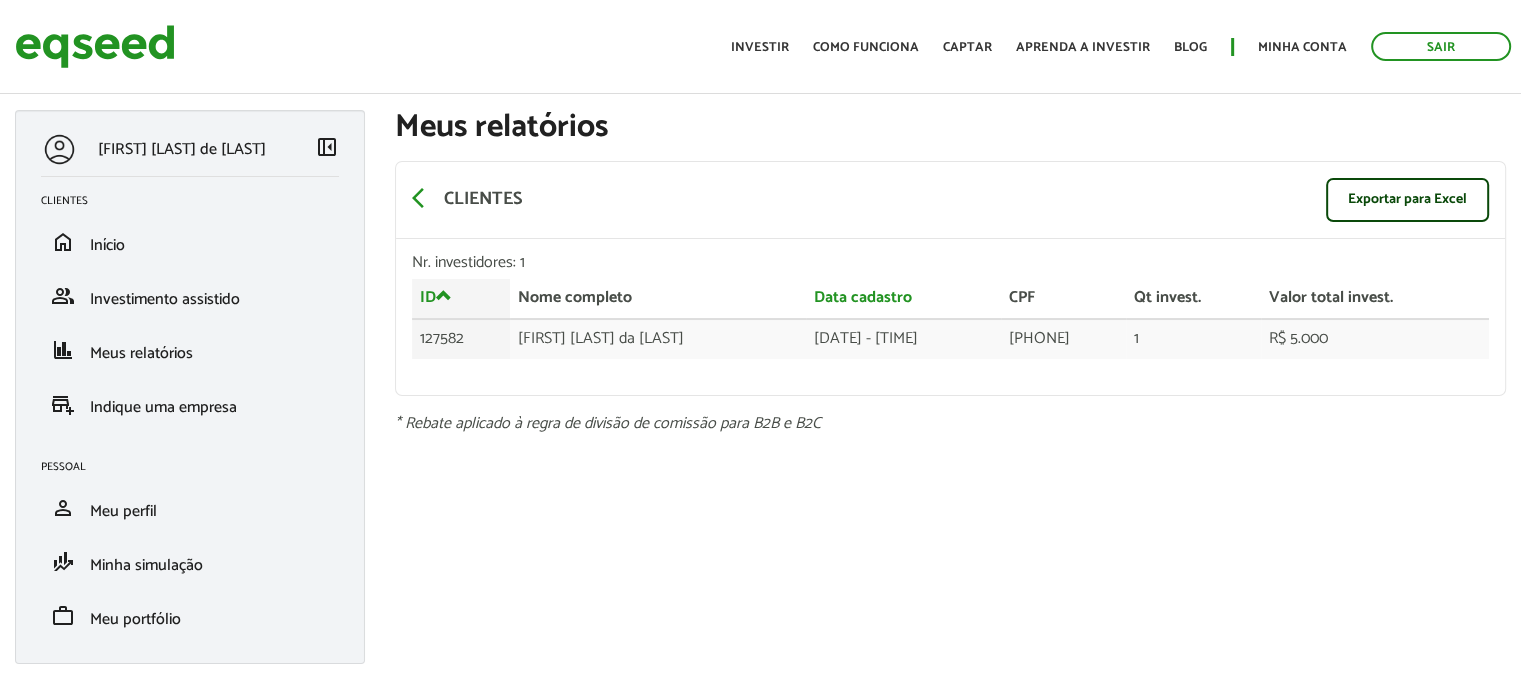 click on "left_panel_close" at bounding box center [327, 147] 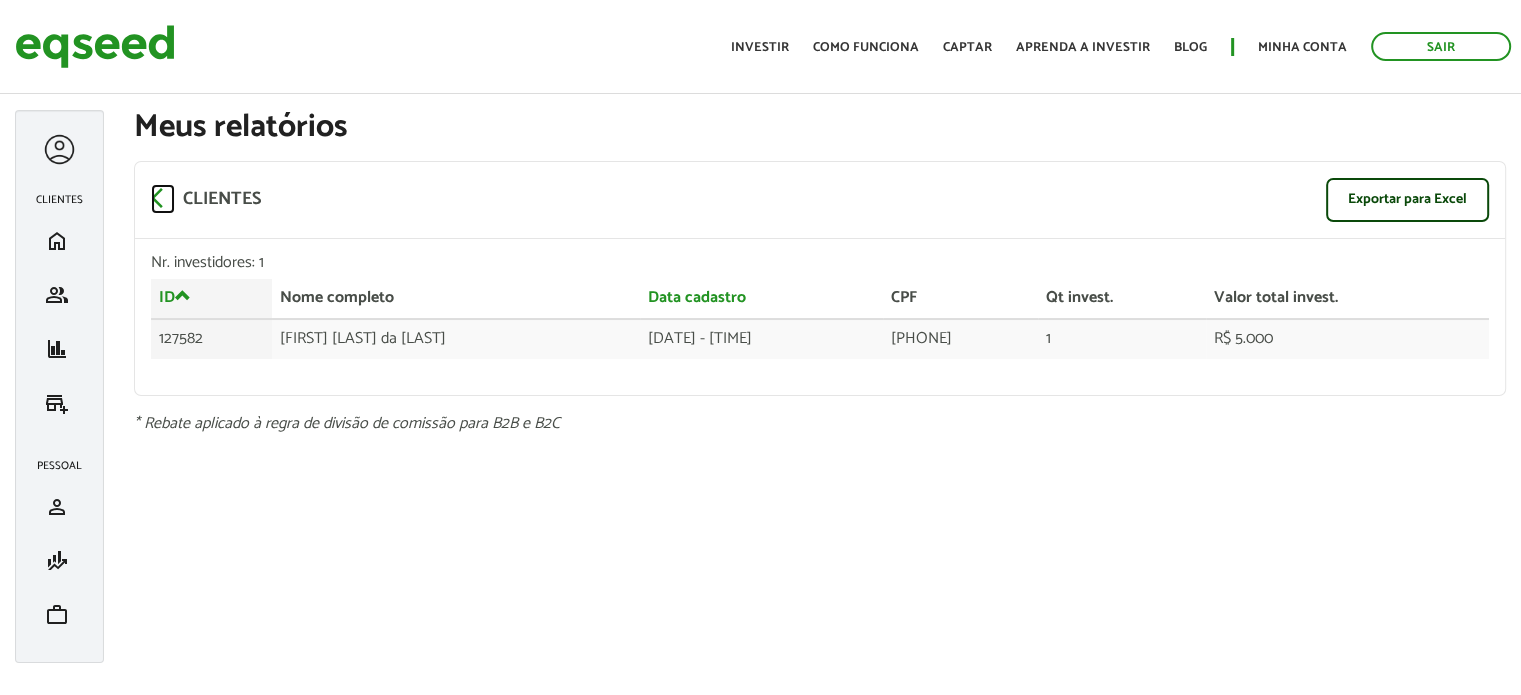 click on "arrow_back_ios" at bounding box center (163, 198) 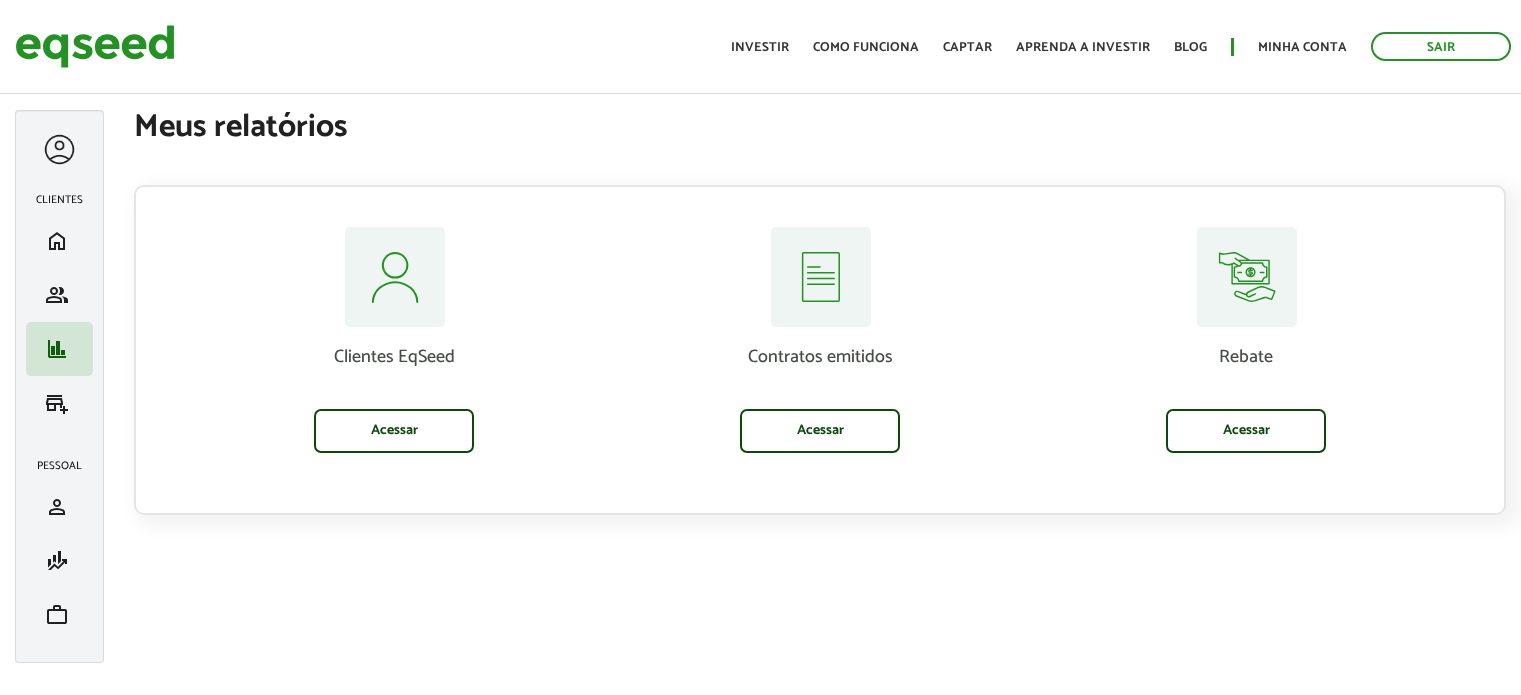 scroll, scrollTop: 0, scrollLeft: 0, axis: both 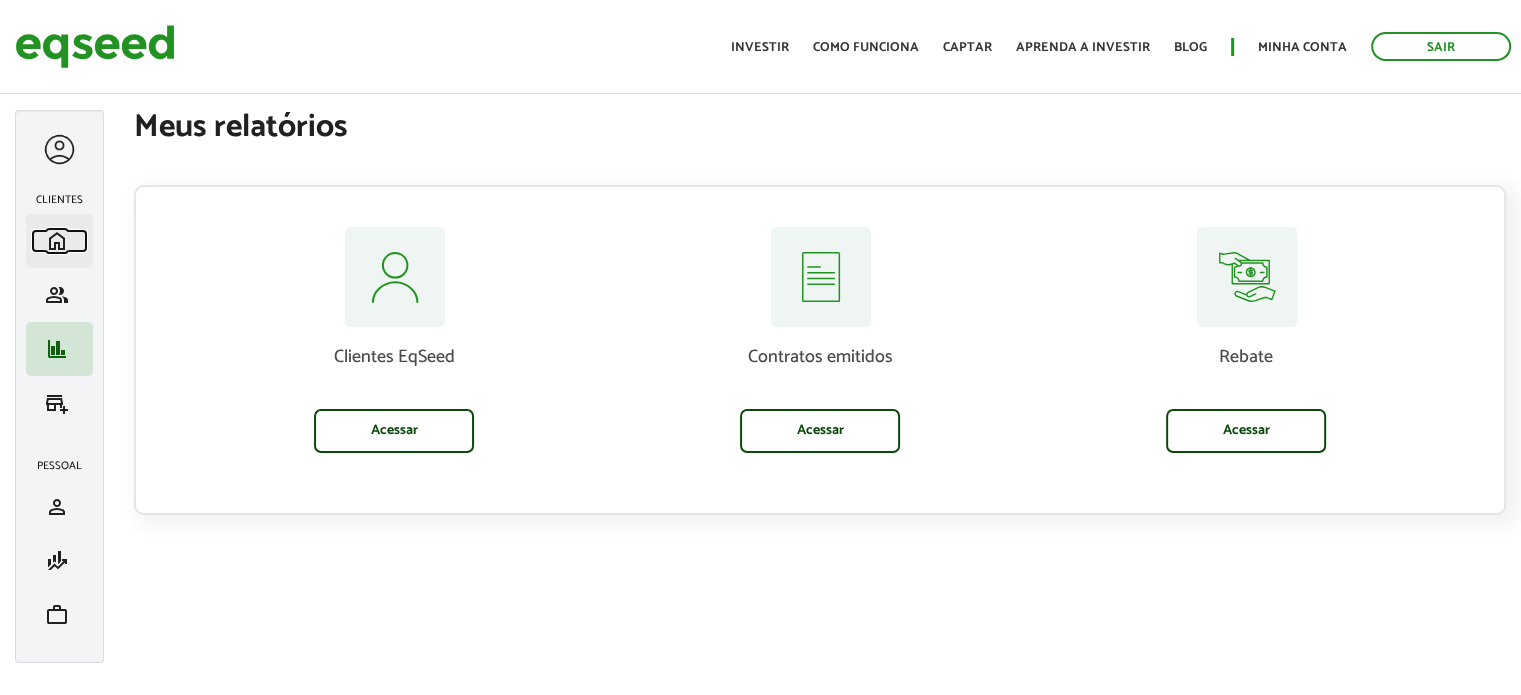 click on "home" at bounding box center (57, 241) 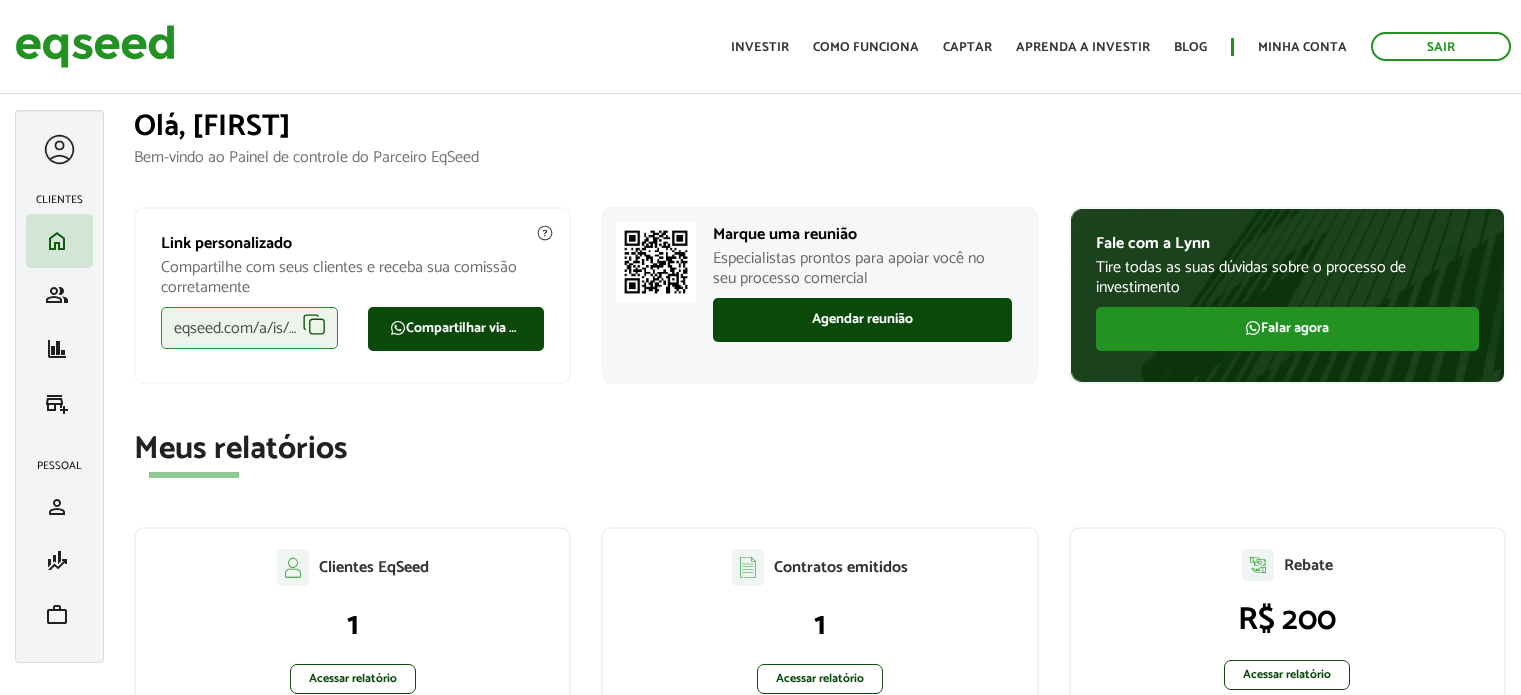 scroll, scrollTop: 0, scrollLeft: 0, axis: both 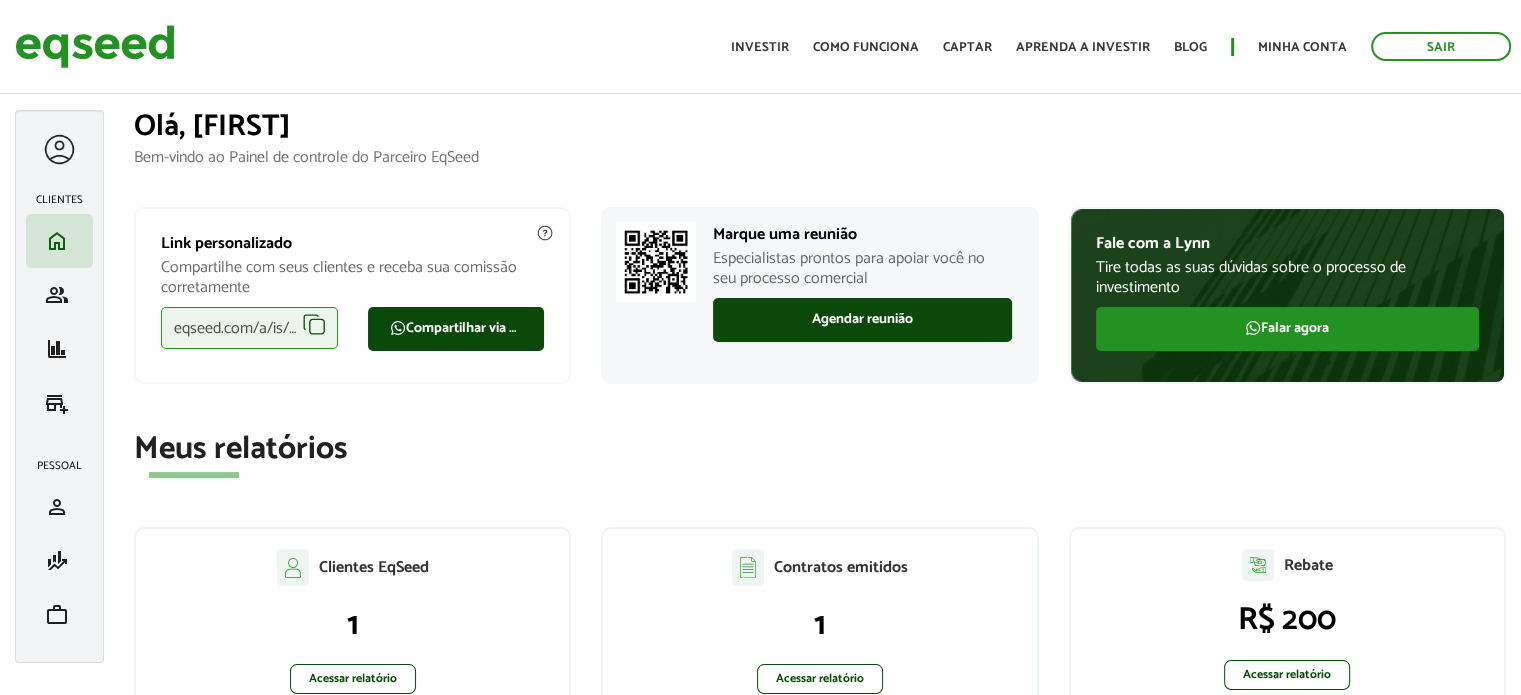 click on "eqseed.com/a/is/cleiton.nascimento" at bounding box center (249, 328) 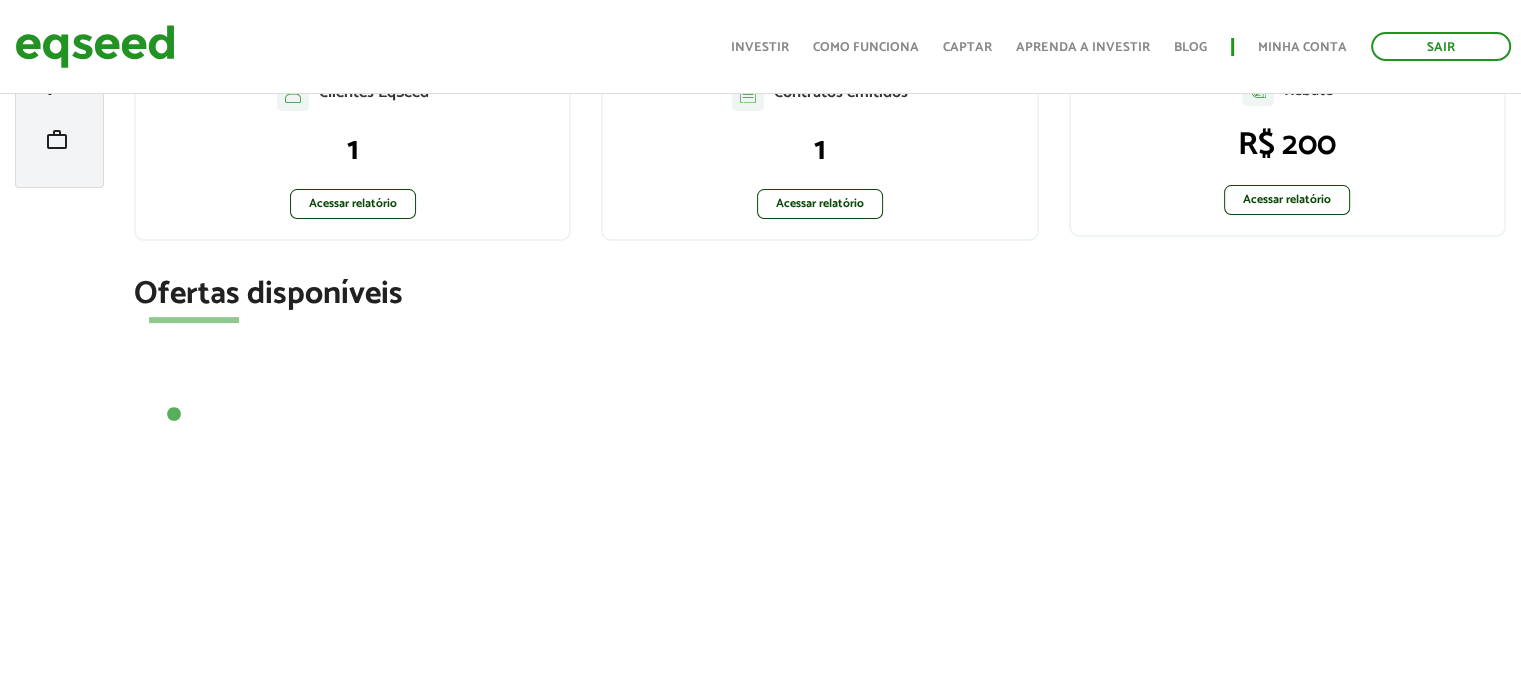 scroll, scrollTop: 0, scrollLeft: 0, axis: both 